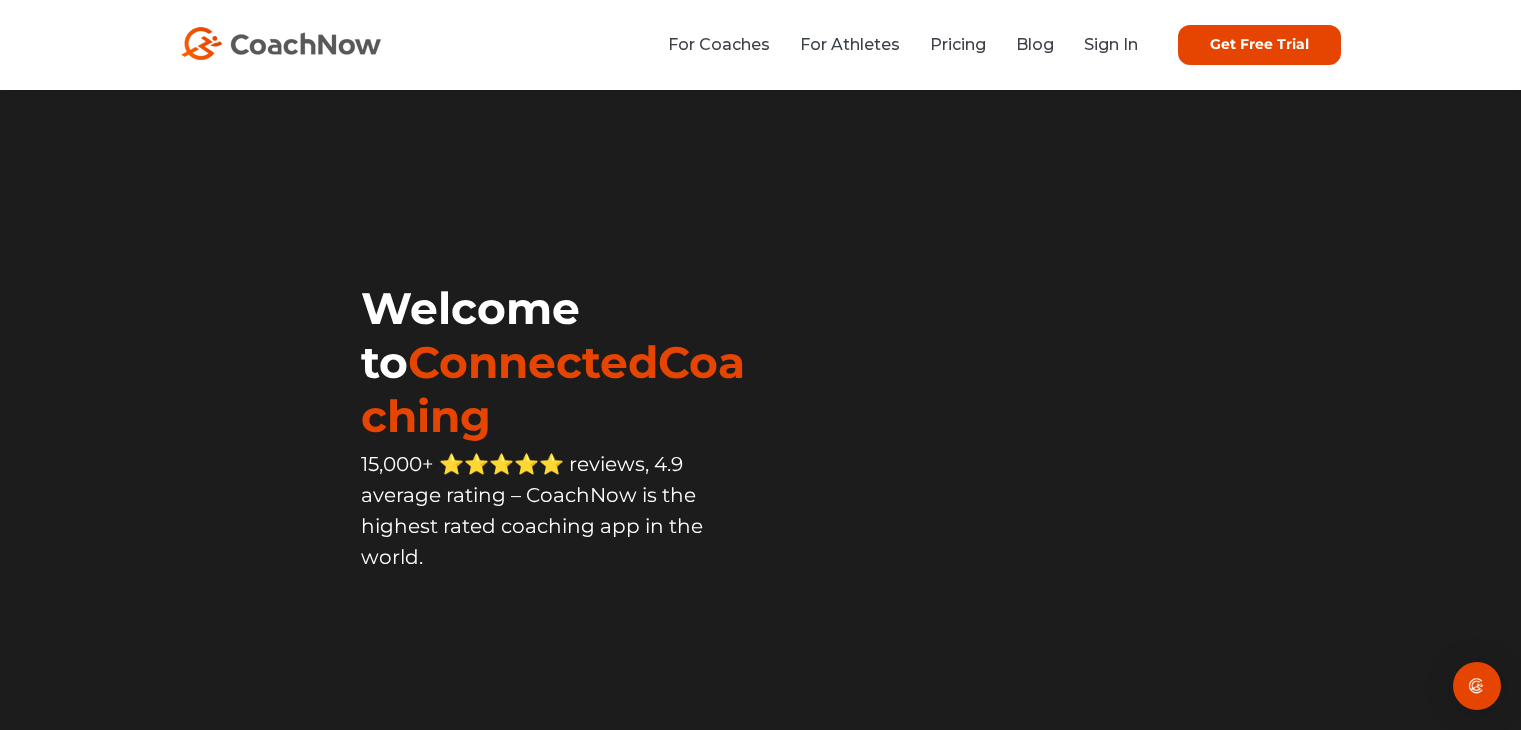 scroll, scrollTop: 0, scrollLeft: 0, axis: both 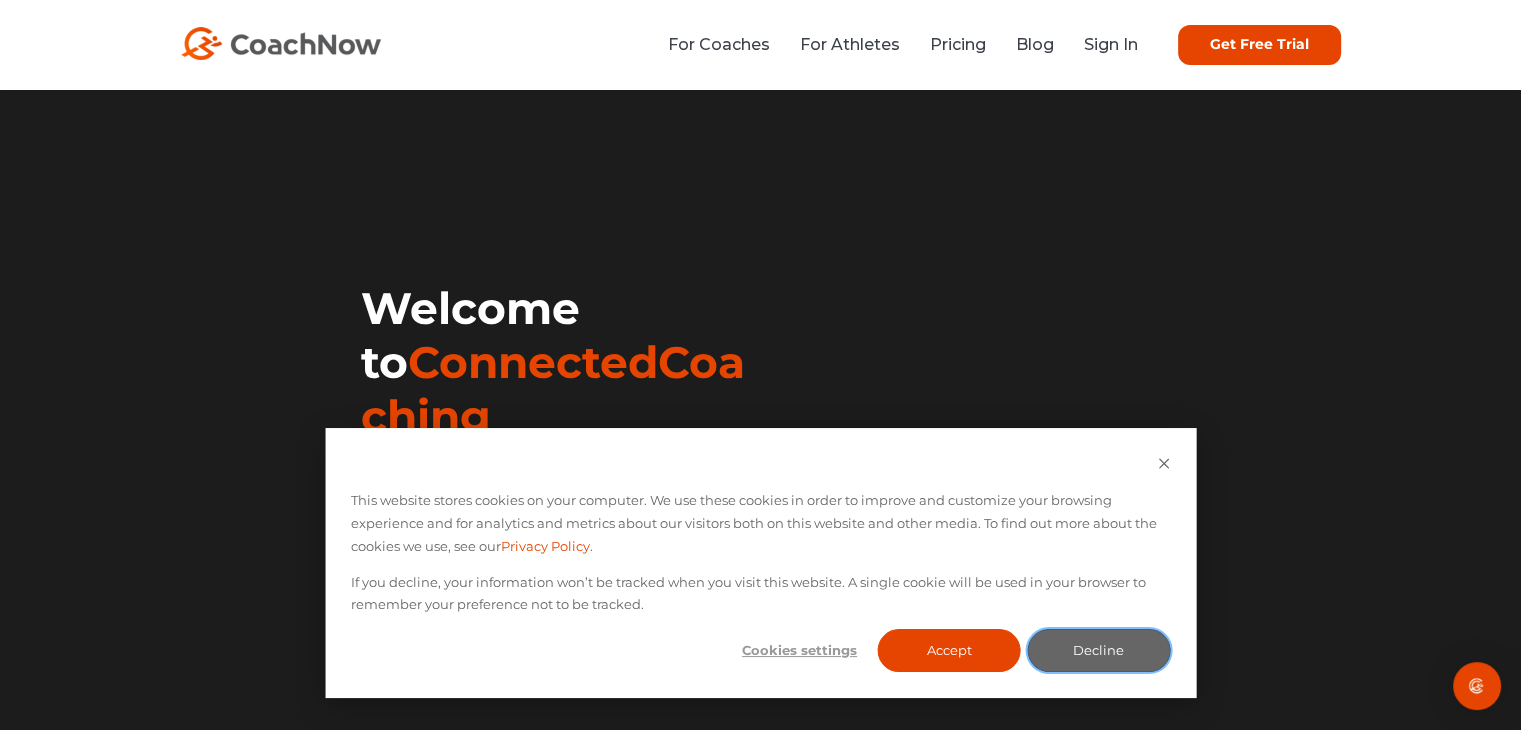 click on "Decline" at bounding box center (1098, 650) 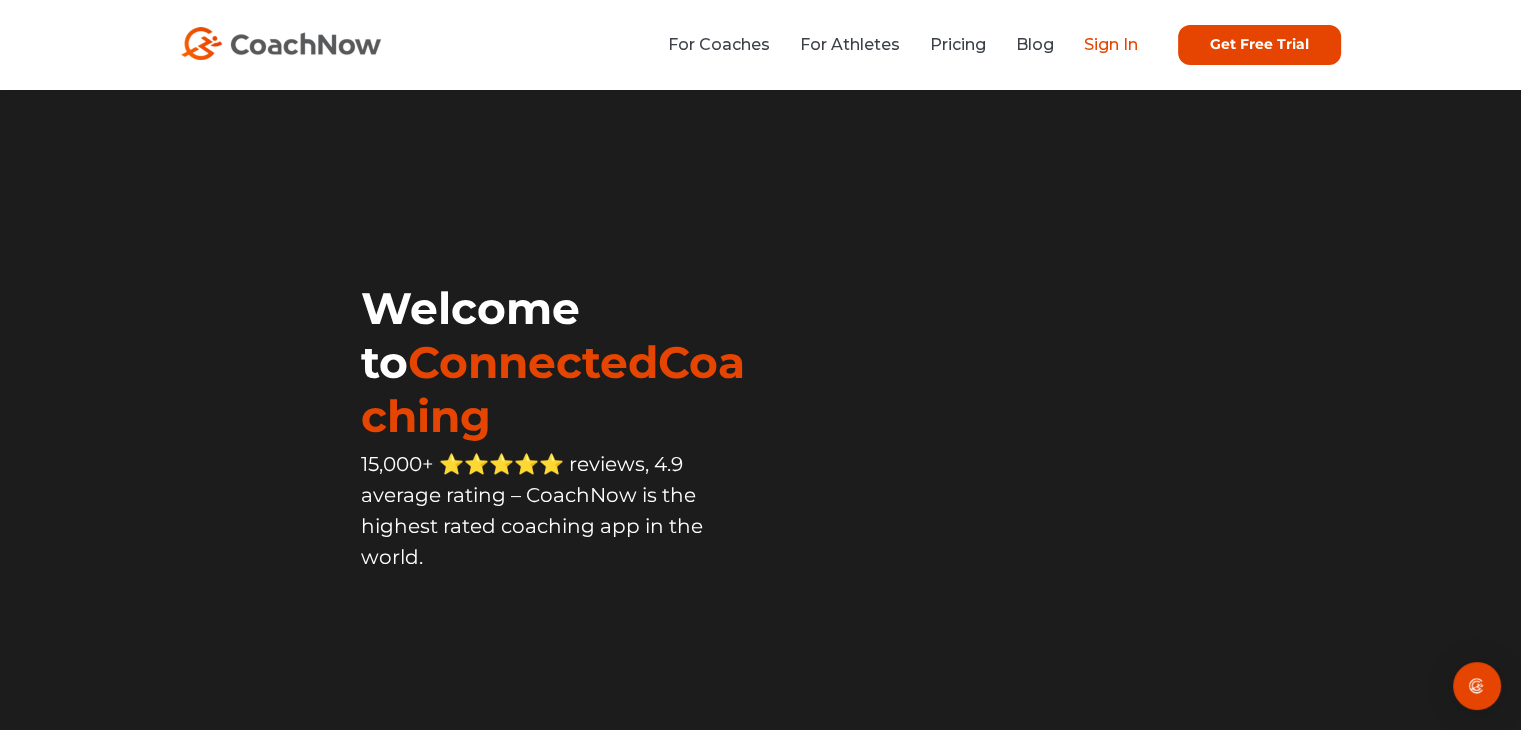 click on "Sign In" at bounding box center [1111, 44] 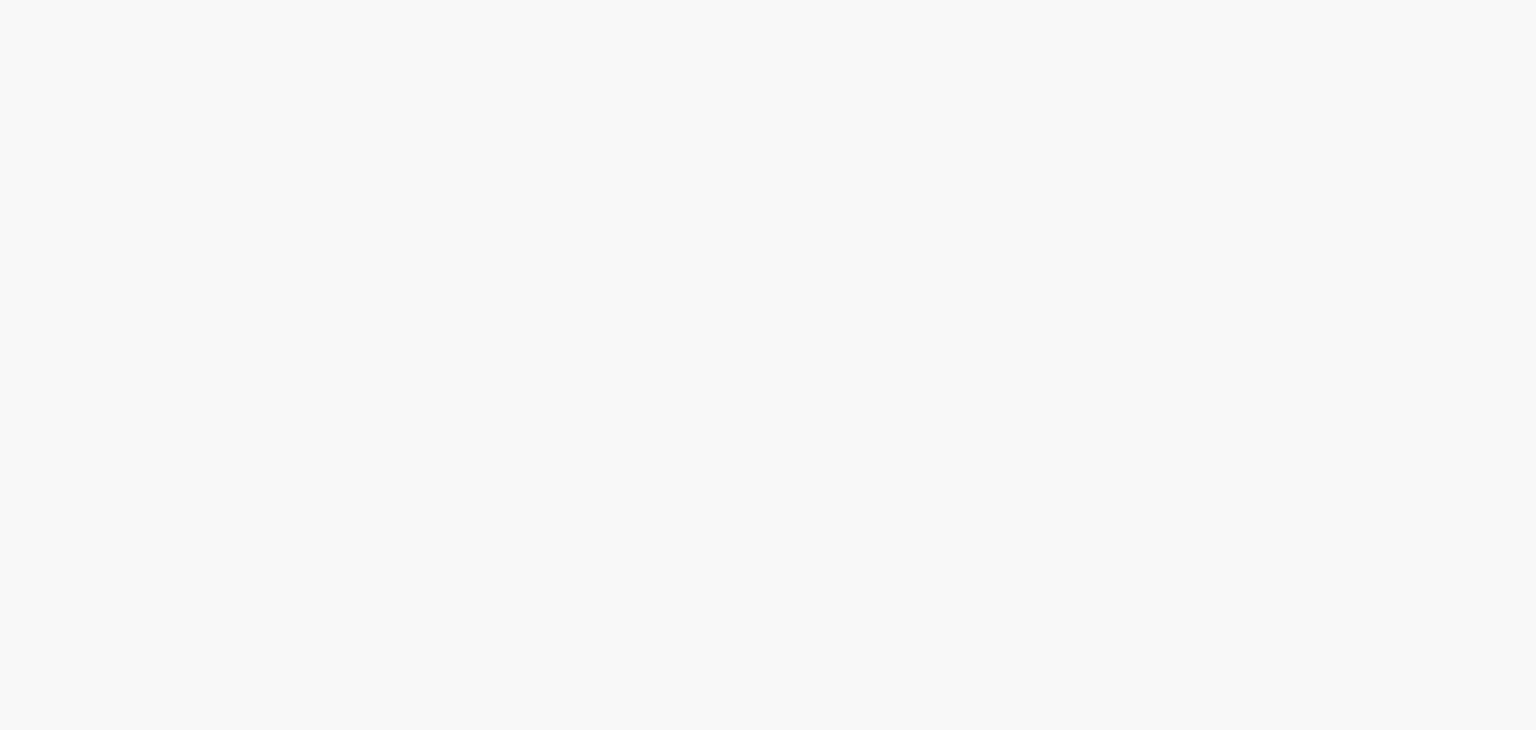 scroll, scrollTop: 0, scrollLeft: 0, axis: both 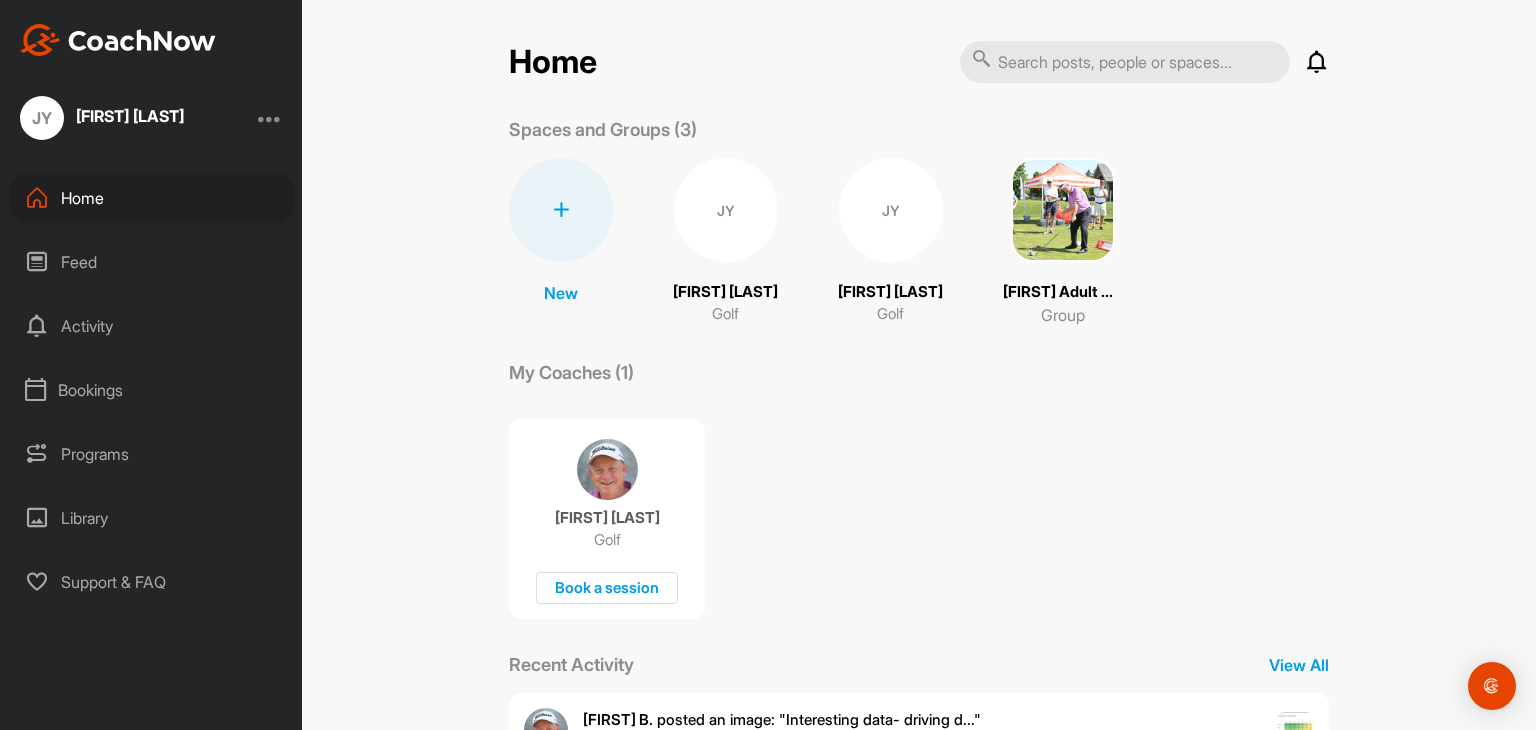 click on "Henry Brunton Golf Book a session" at bounding box center [607, 519] 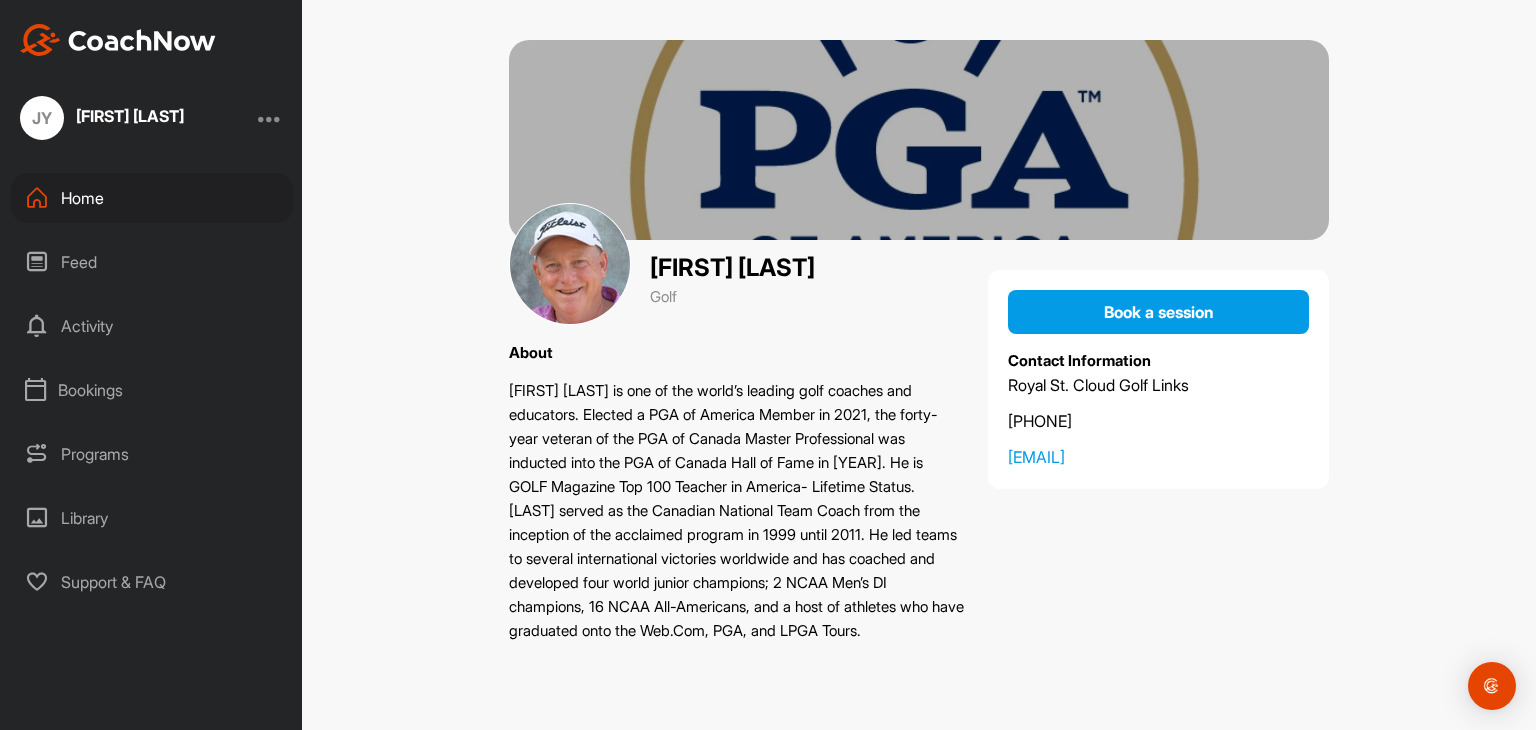click on "Henry Brunton is one of the world’s leading golf coaches and educators. Elected a PGA of America Member in 2021, the forty- year veteran of the PGA of Canada Master Professional was inducted into the PGA of Canada Hall of Fame in 2025.  He is GOLF Magazine Top 100 Teacher in America- Lifetime Status.
Brunton served as the Canadian National Team Coach from the inception of the acclaimed program in 1999 until 2011. He led teams to several international victories worldwide and has coached and developed four world junior champions; 2 NCAA Men’s DI champions, 16 NCAA All-Americans, and a host of athletes who have graduated onto the Web.Com, PGA, and LPGA Tours." at bounding box center [736, 511] 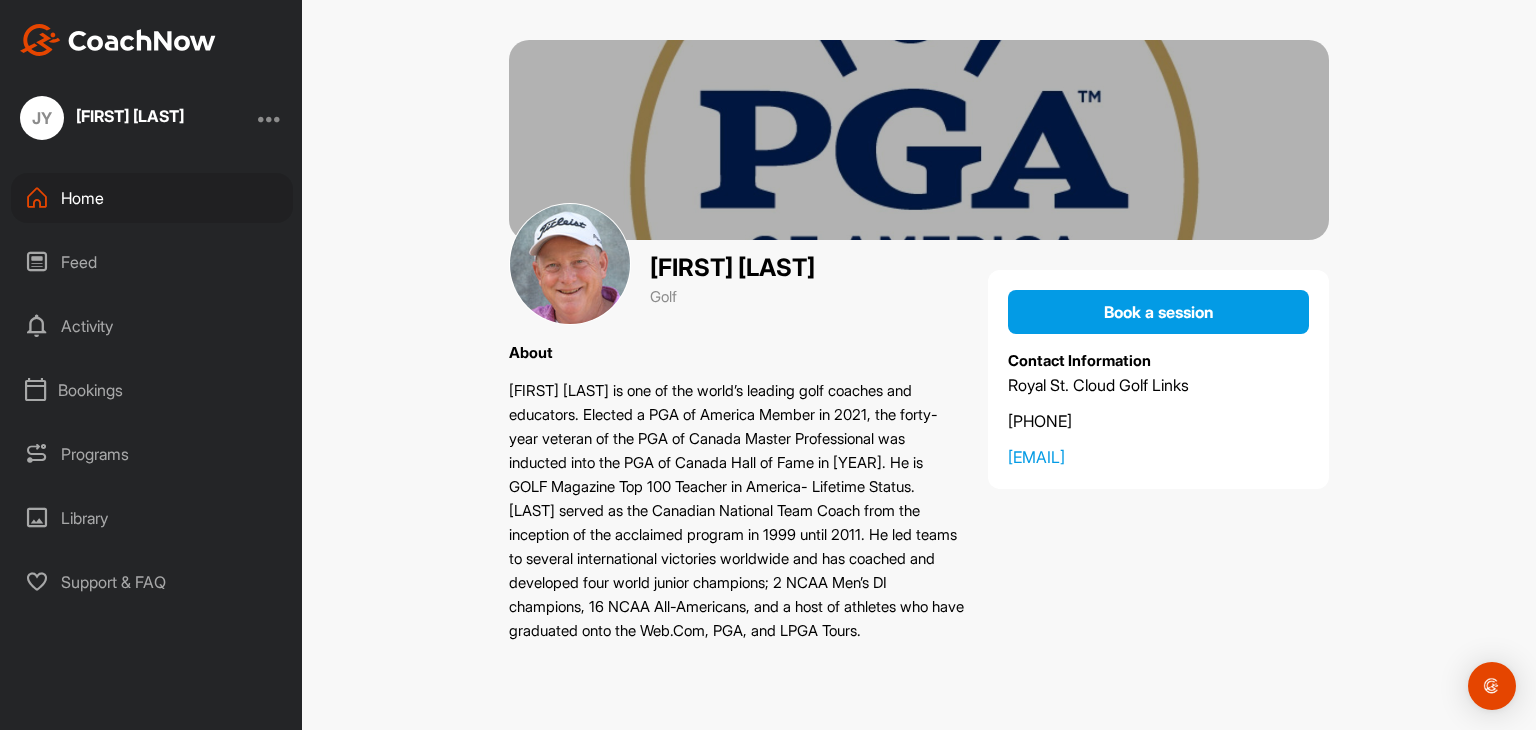 click on "Bookings" at bounding box center (152, 390) 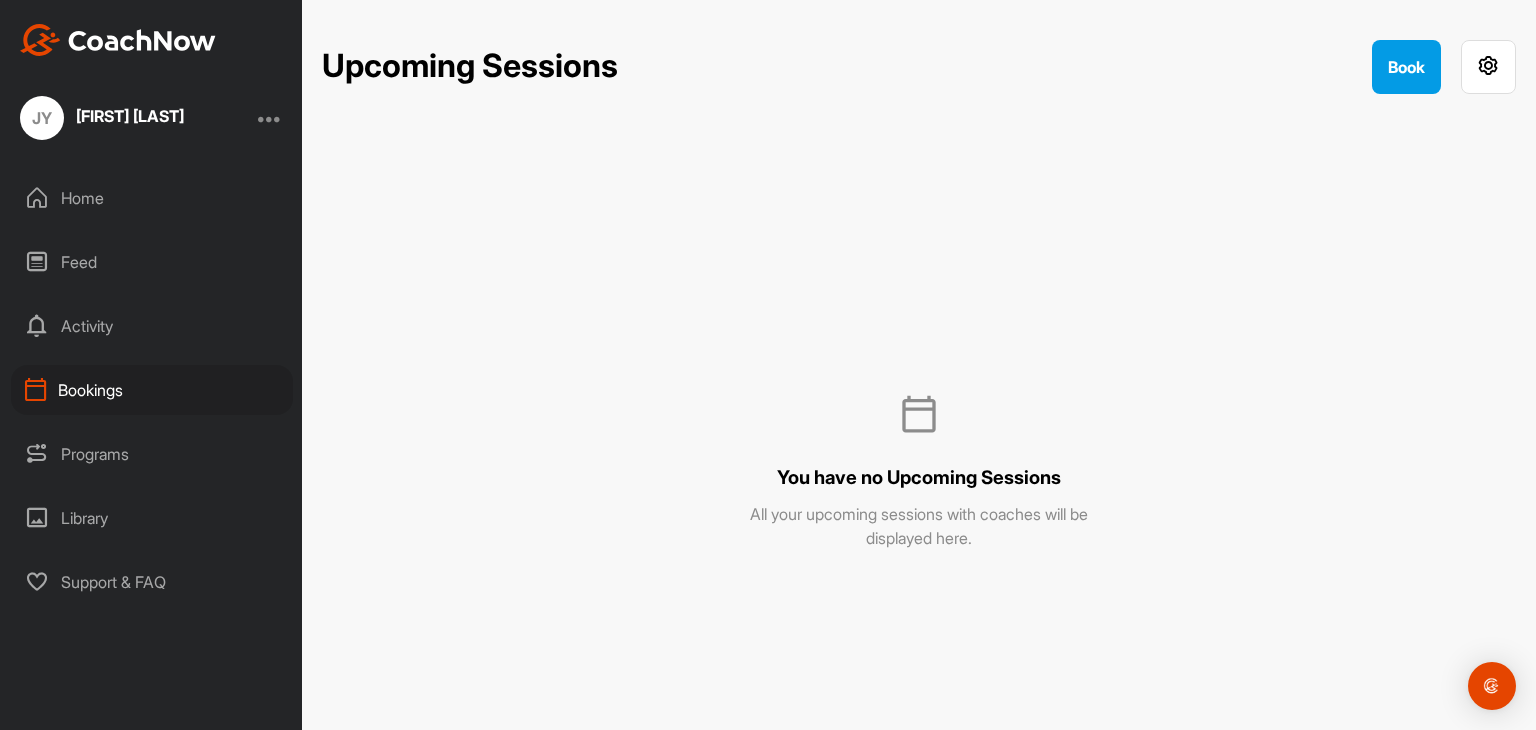 click on "Activity" at bounding box center (152, 326) 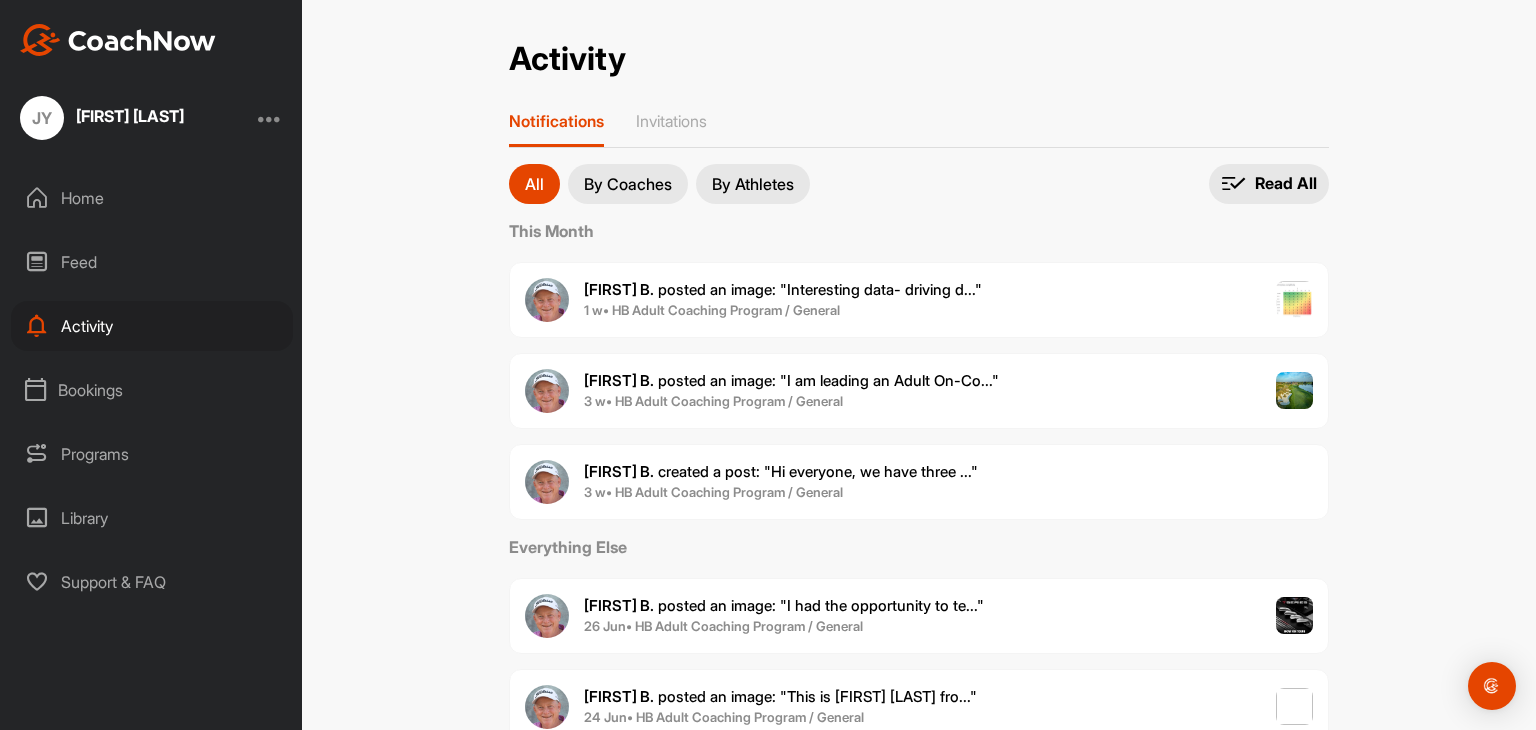 click on "Programs" at bounding box center (152, 454) 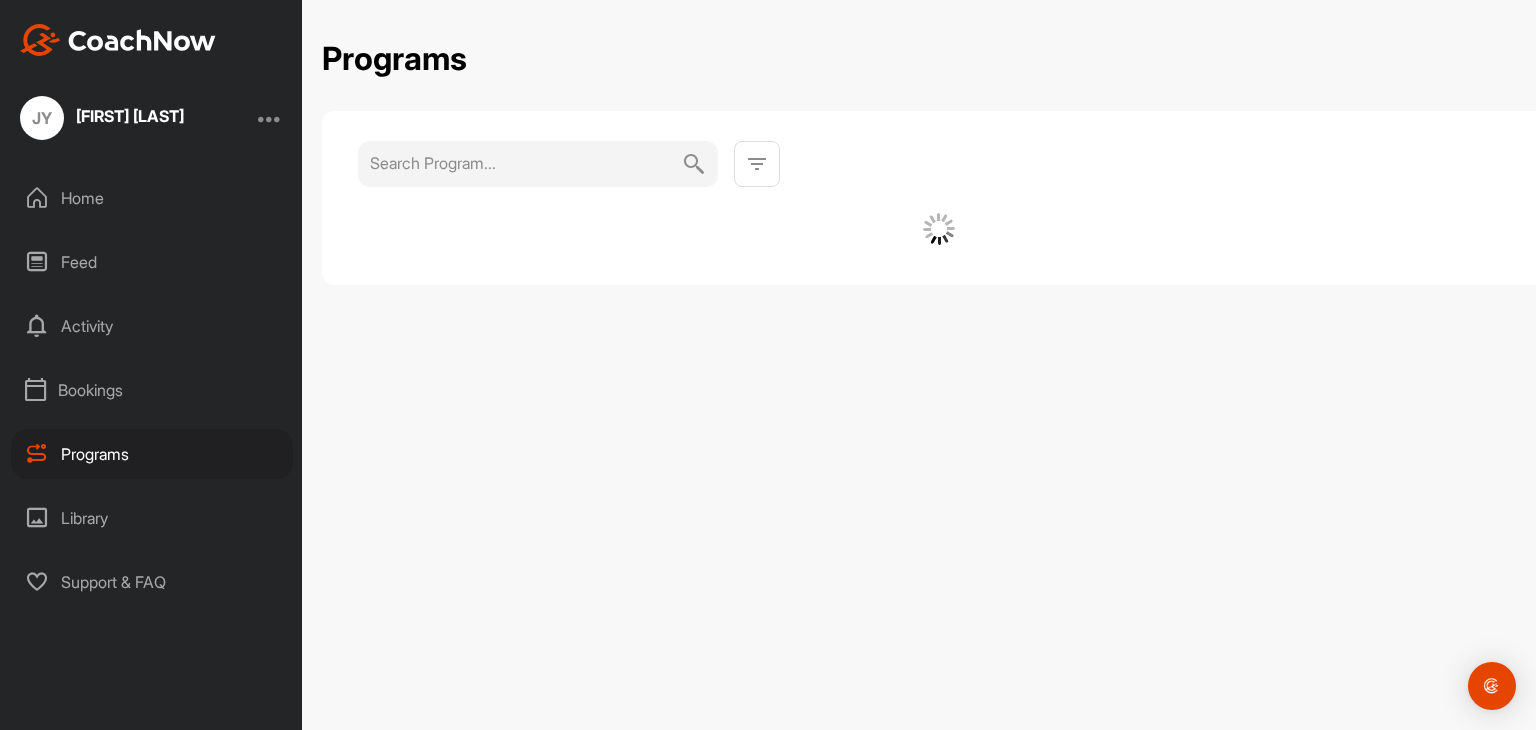 click on "Programs" at bounding box center (152, 454) 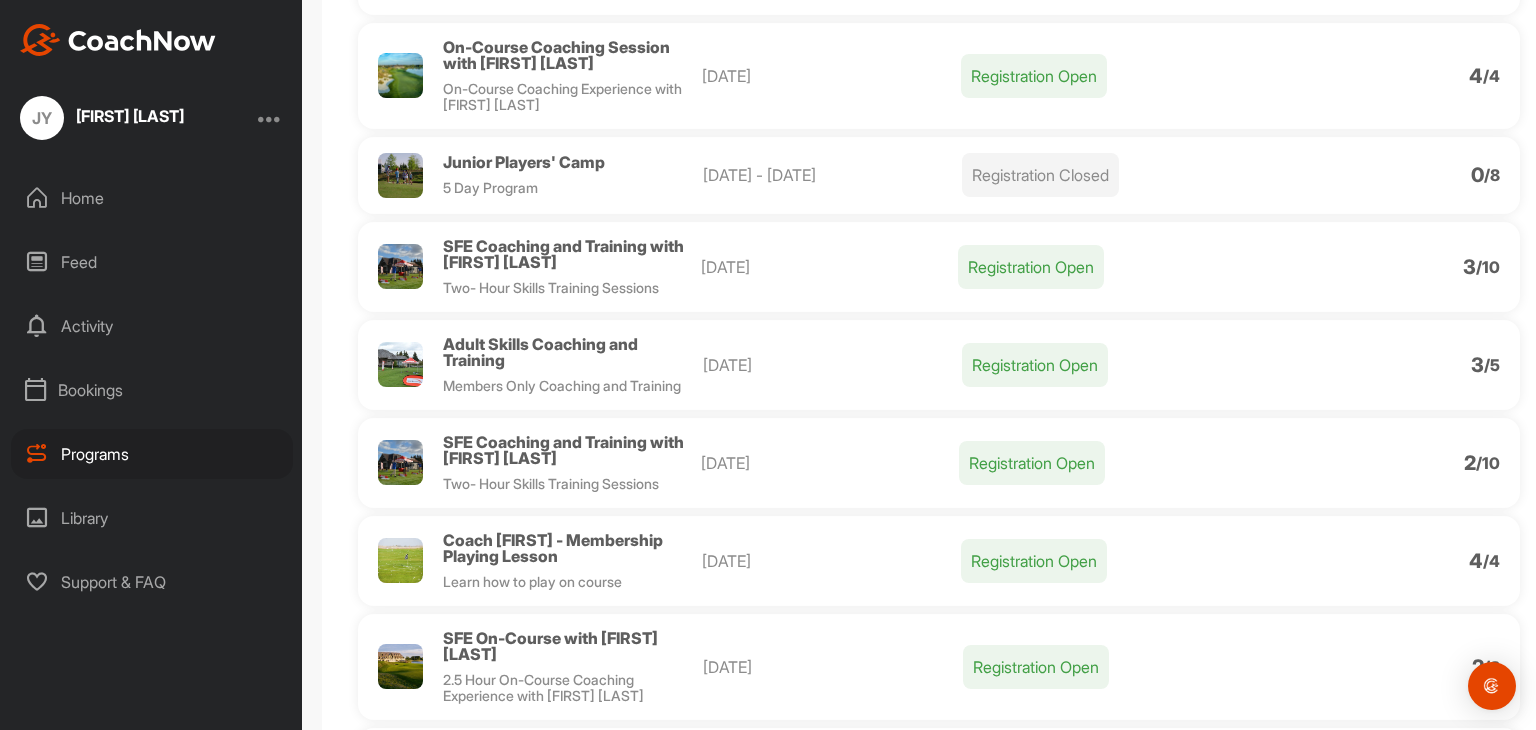 scroll, scrollTop: 306, scrollLeft: 0, axis: vertical 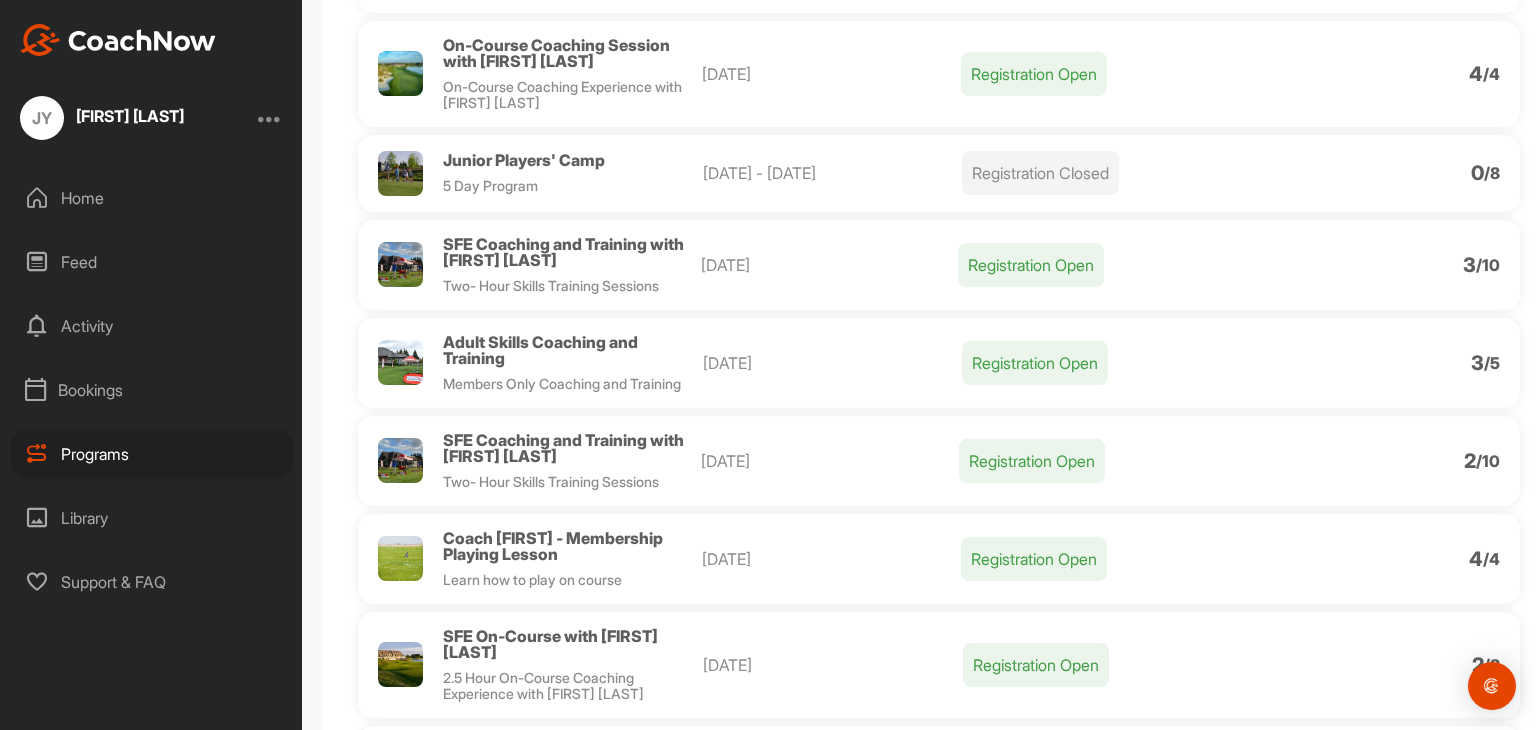 click on "Registration Open" at bounding box center [1035, 363] 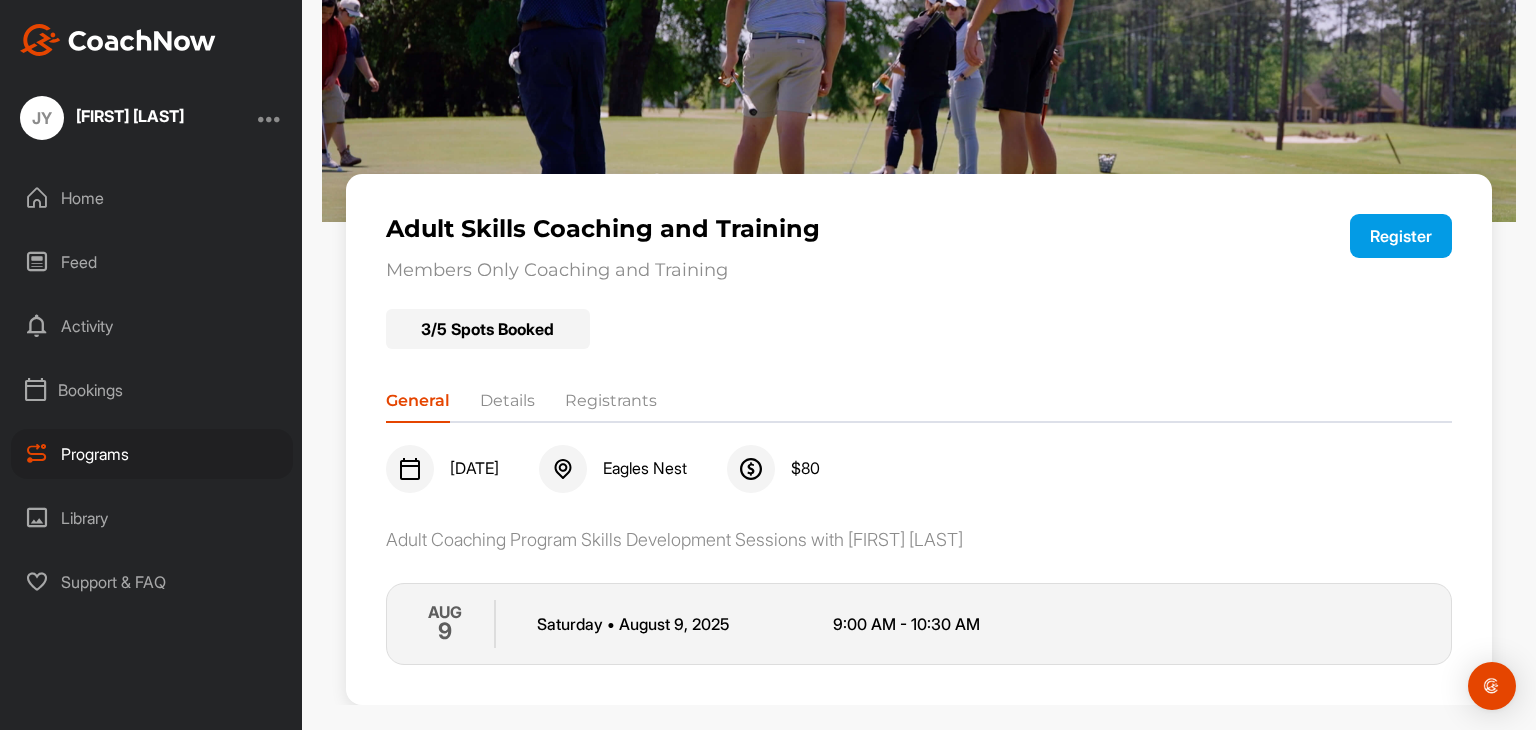 scroll, scrollTop: 139, scrollLeft: 0, axis: vertical 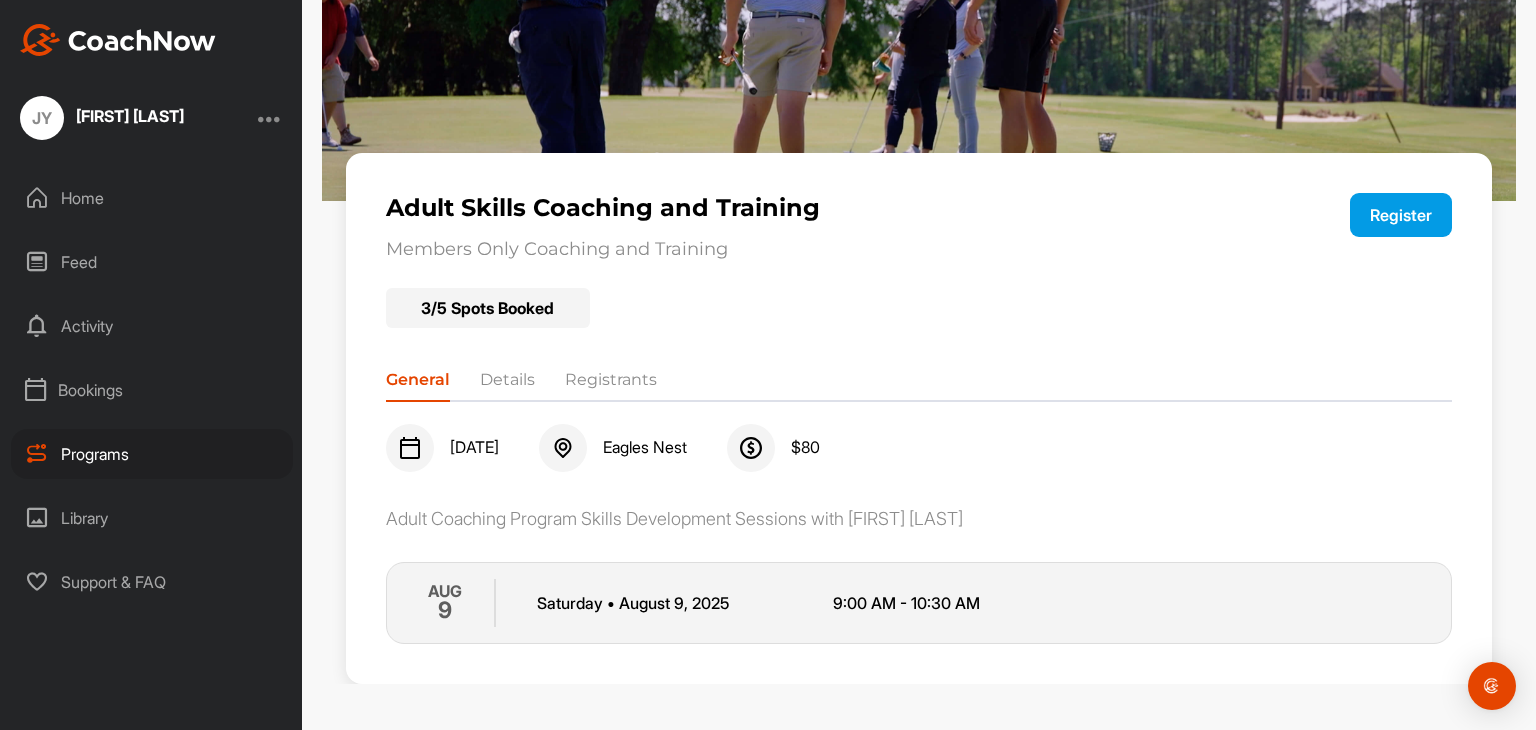 click on "Registrants" at bounding box center [611, 384] 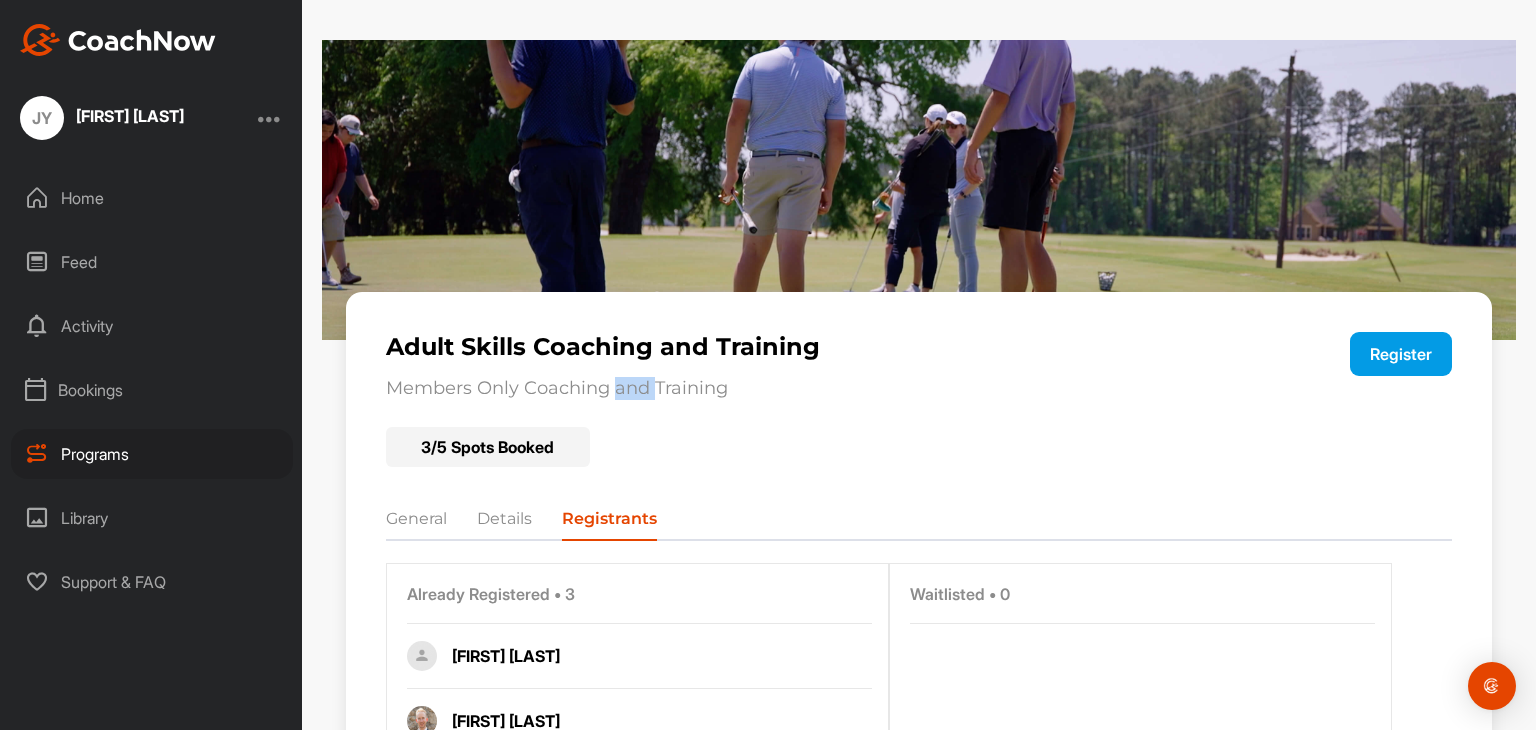 click on "Members Only Coaching and Training" at bounding box center (812, 389) 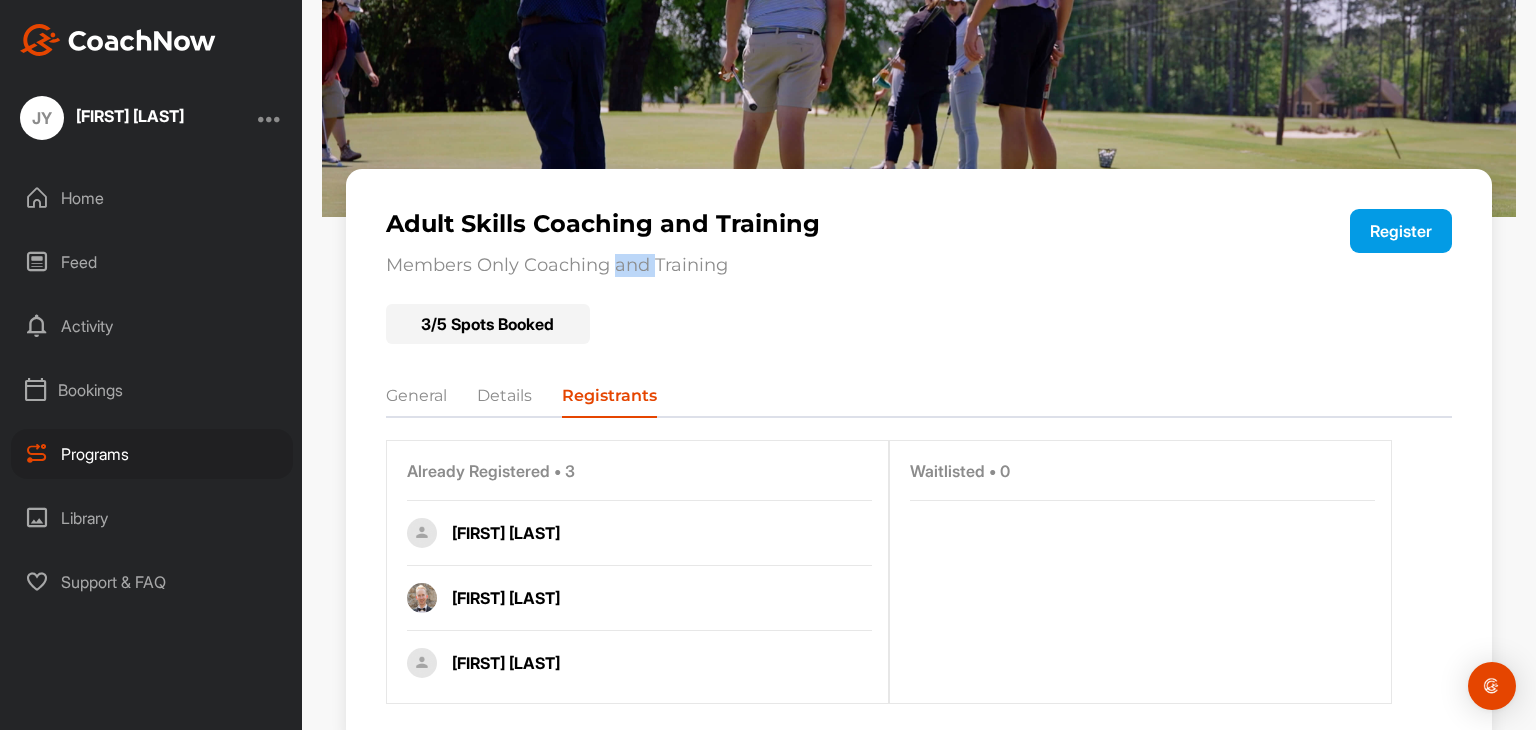 scroll, scrollTop: 182, scrollLeft: 0, axis: vertical 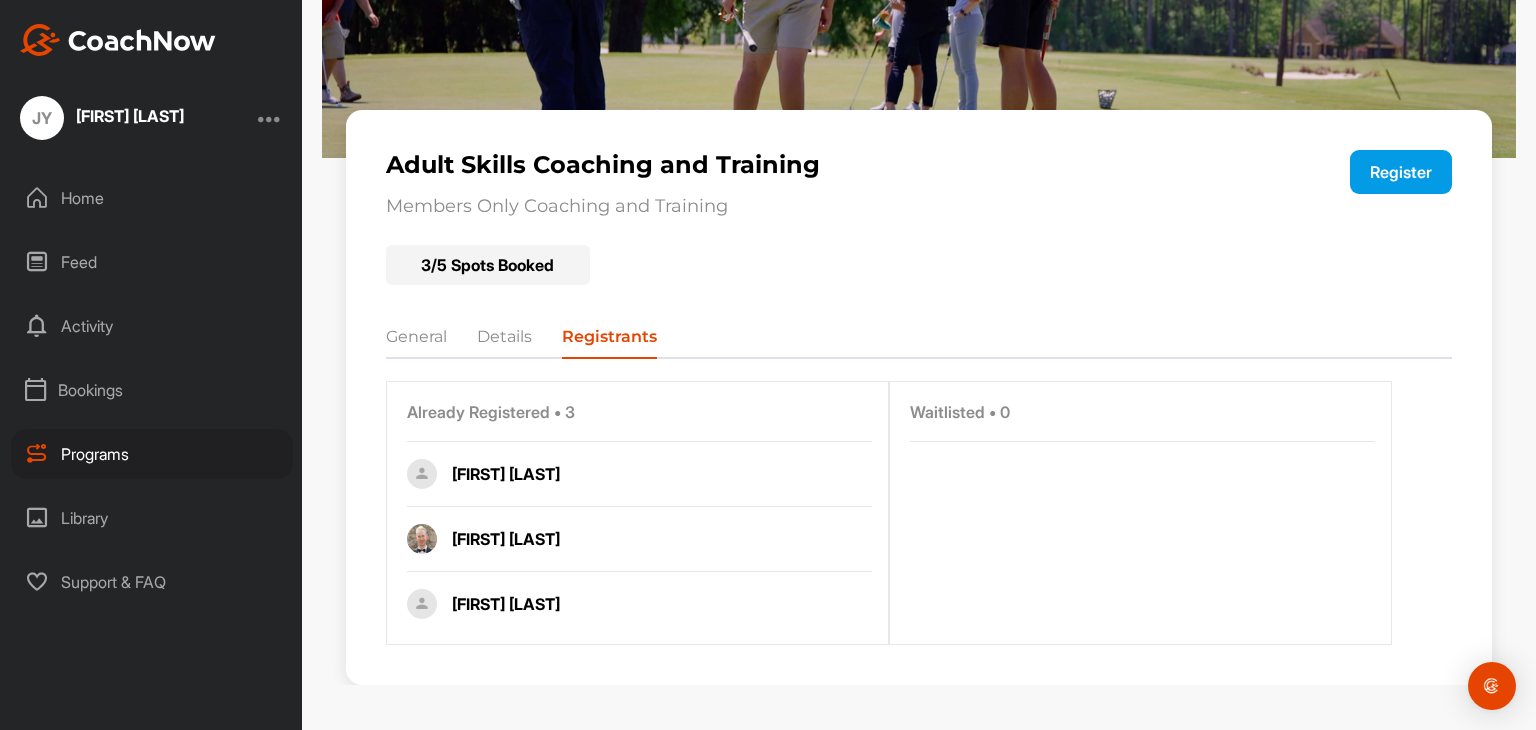click on "Details" at bounding box center [504, 341] 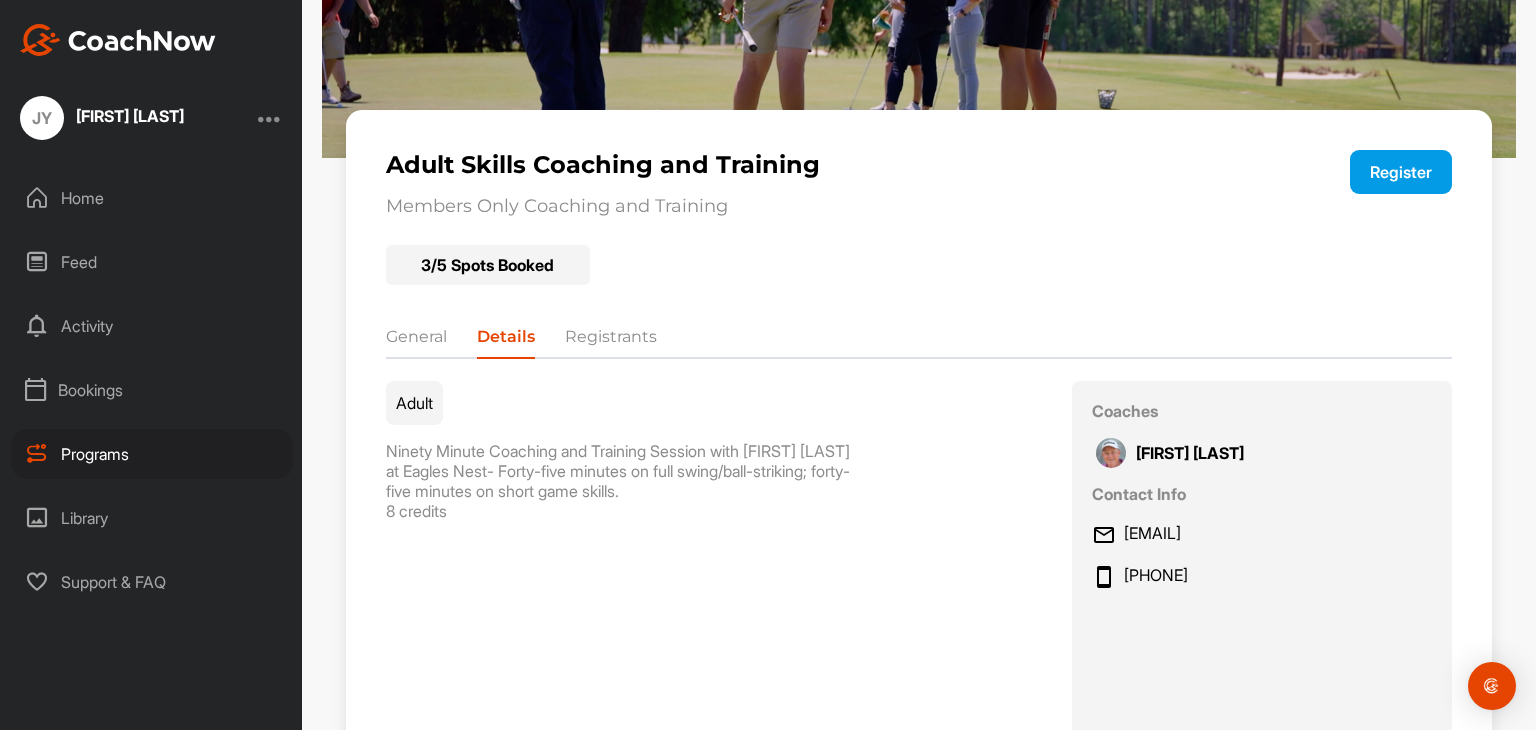 click on "General" at bounding box center [416, 341] 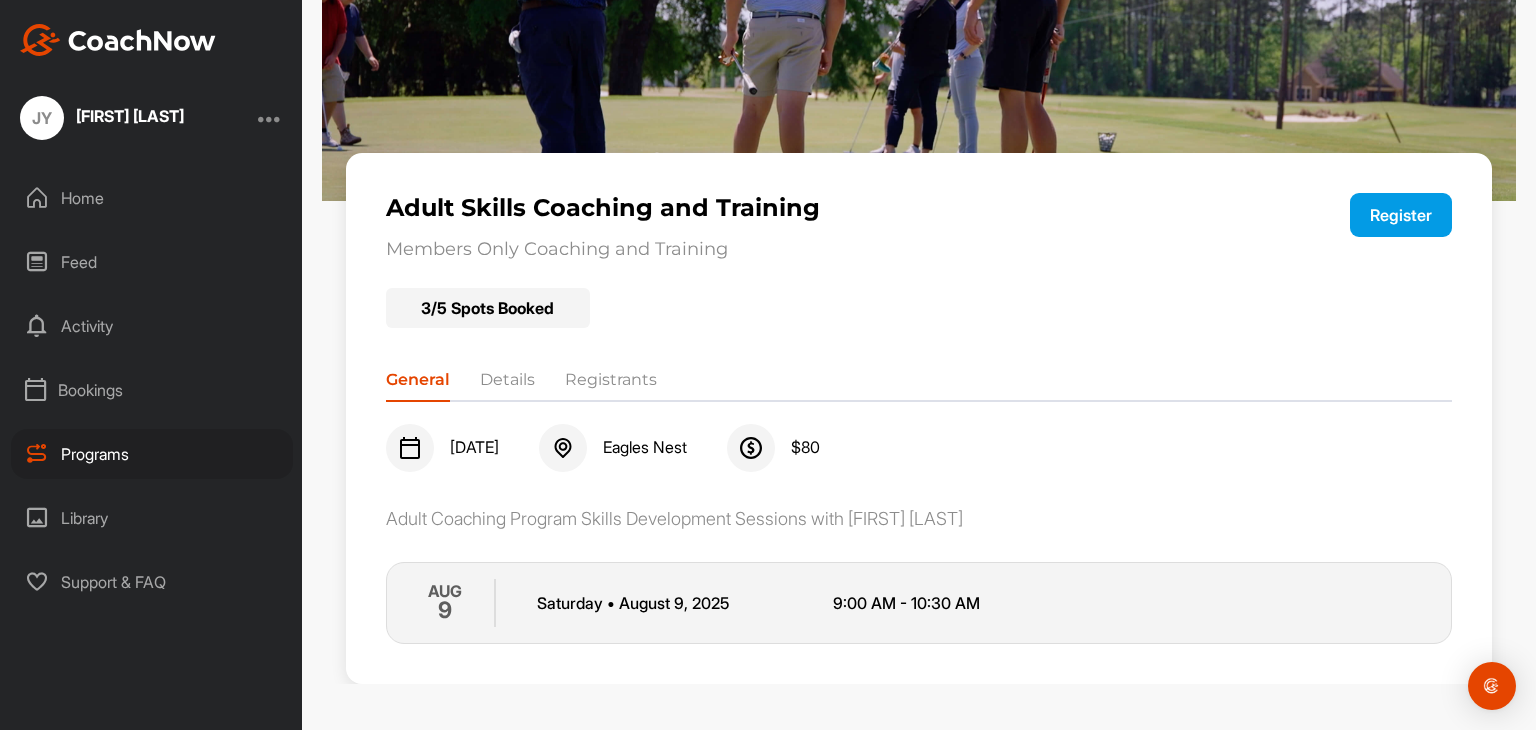 scroll, scrollTop: 0, scrollLeft: 0, axis: both 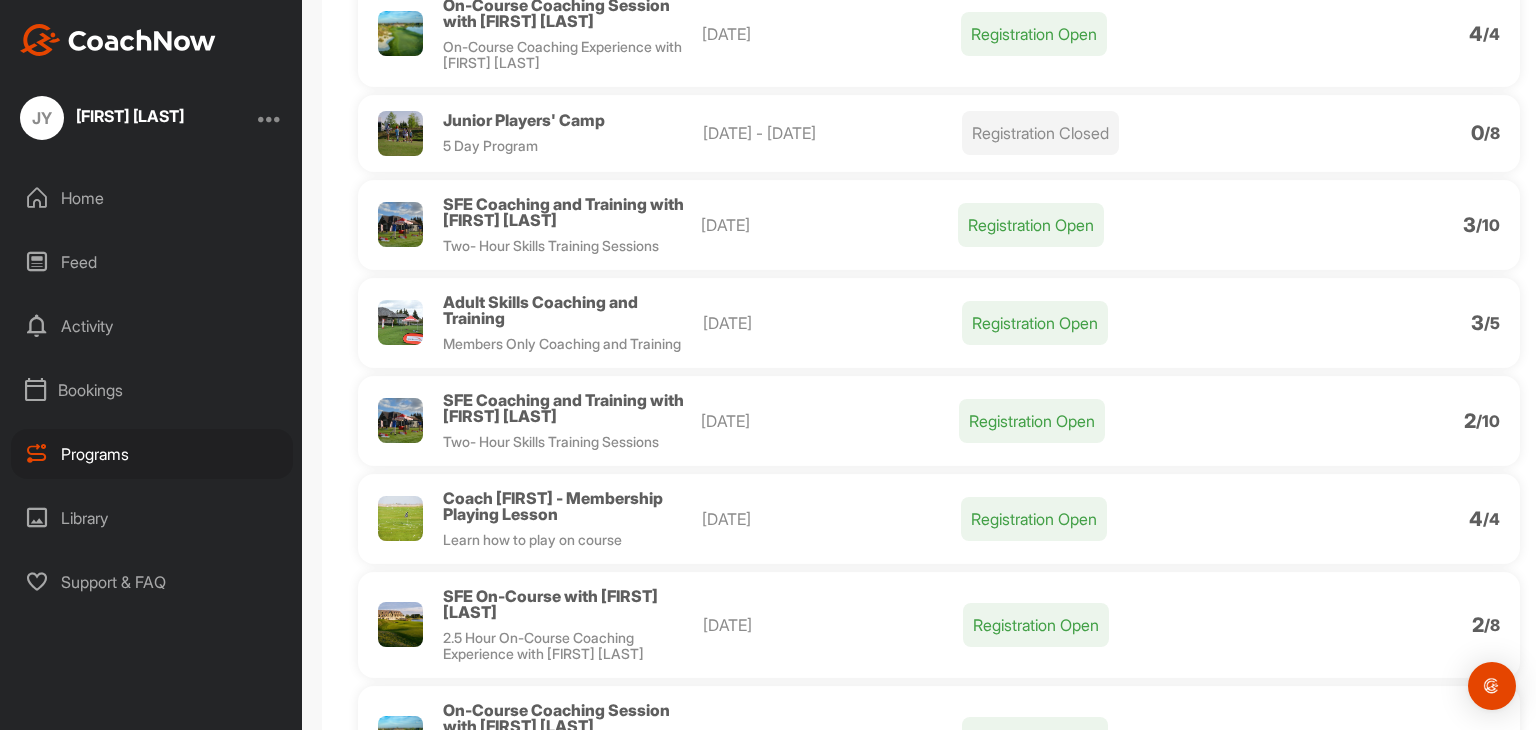 click on "Registration Open" at bounding box center [1036, 625] 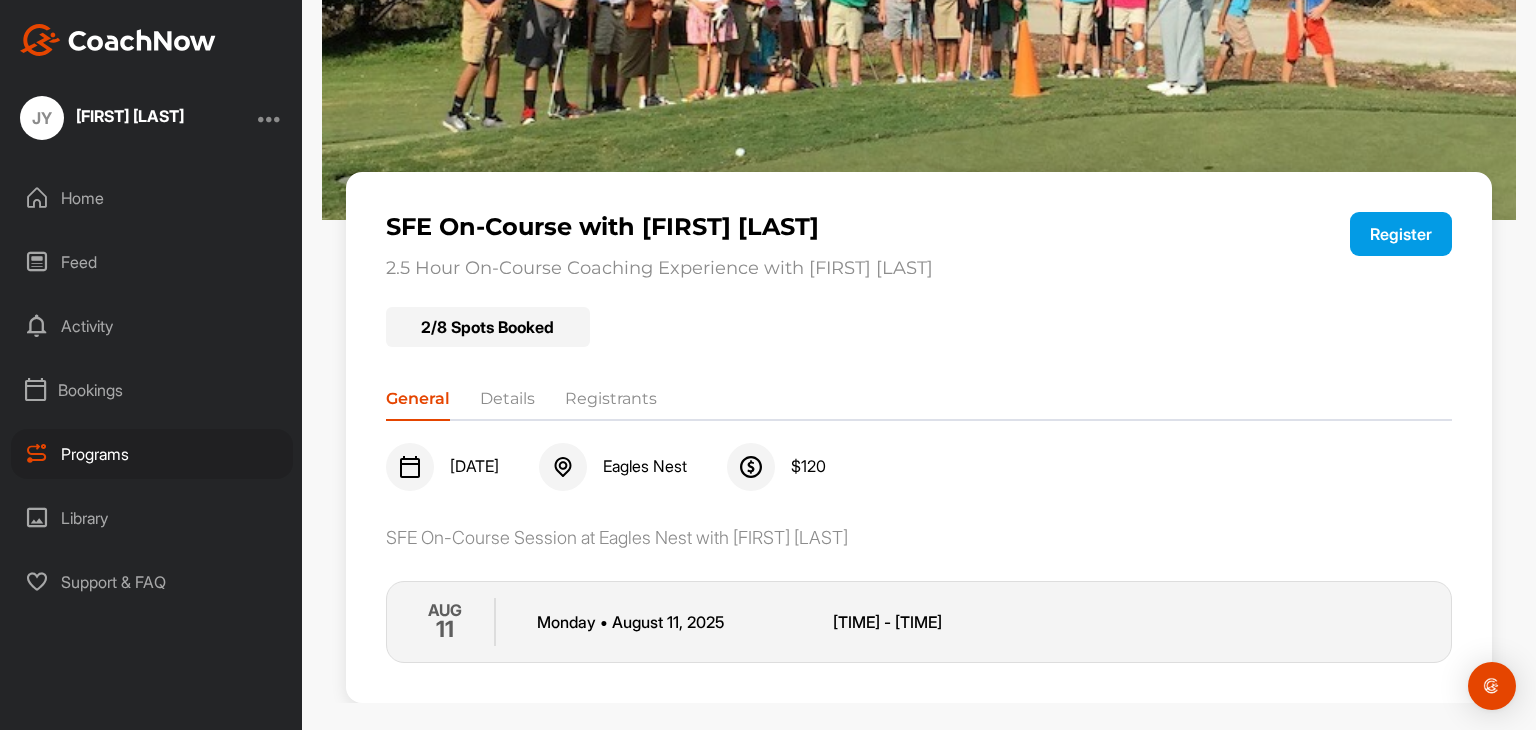 scroll, scrollTop: 139, scrollLeft: 0, axis: vertical 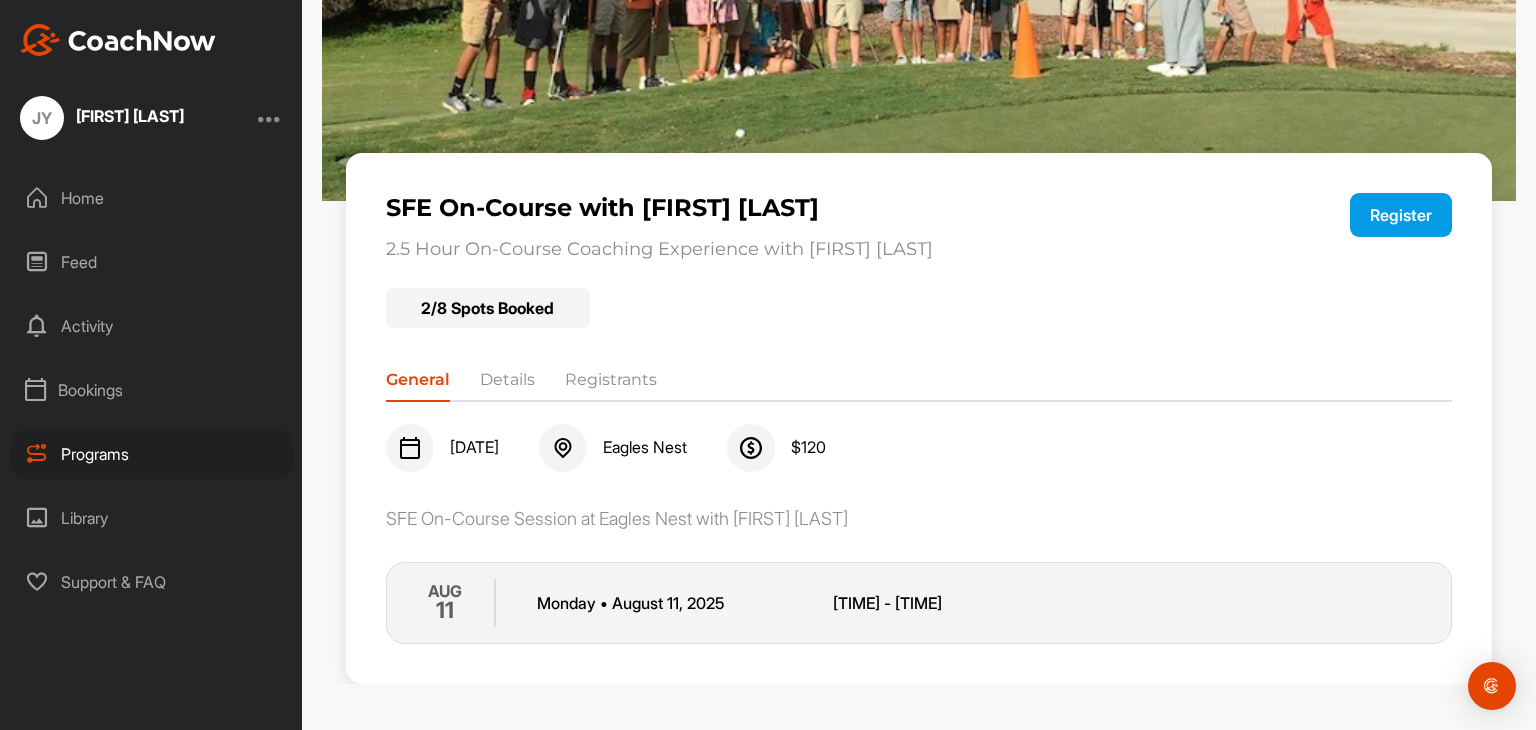 click on "Details" at bounding box center [507, 384] 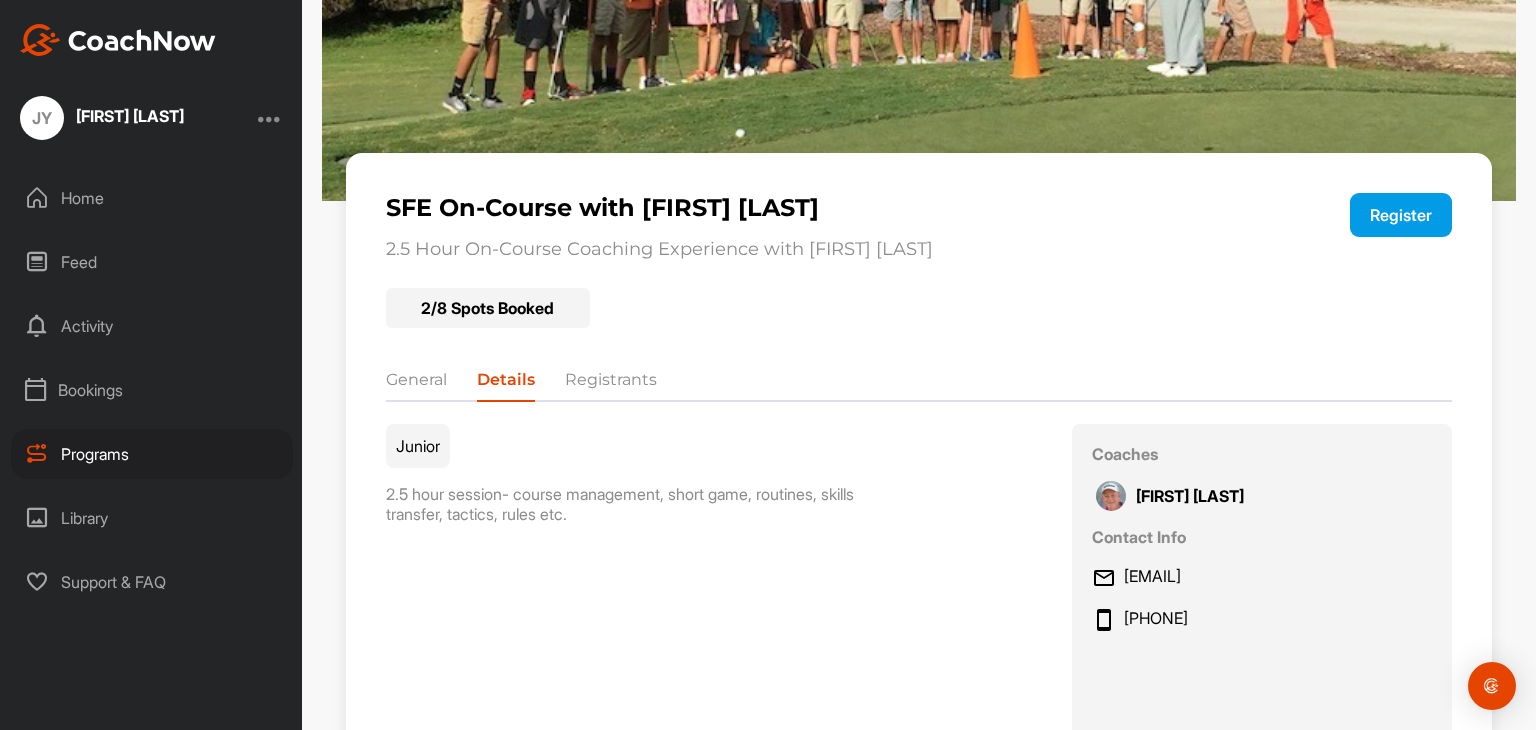 click on "Registrants" at bounding box center [611, 384] 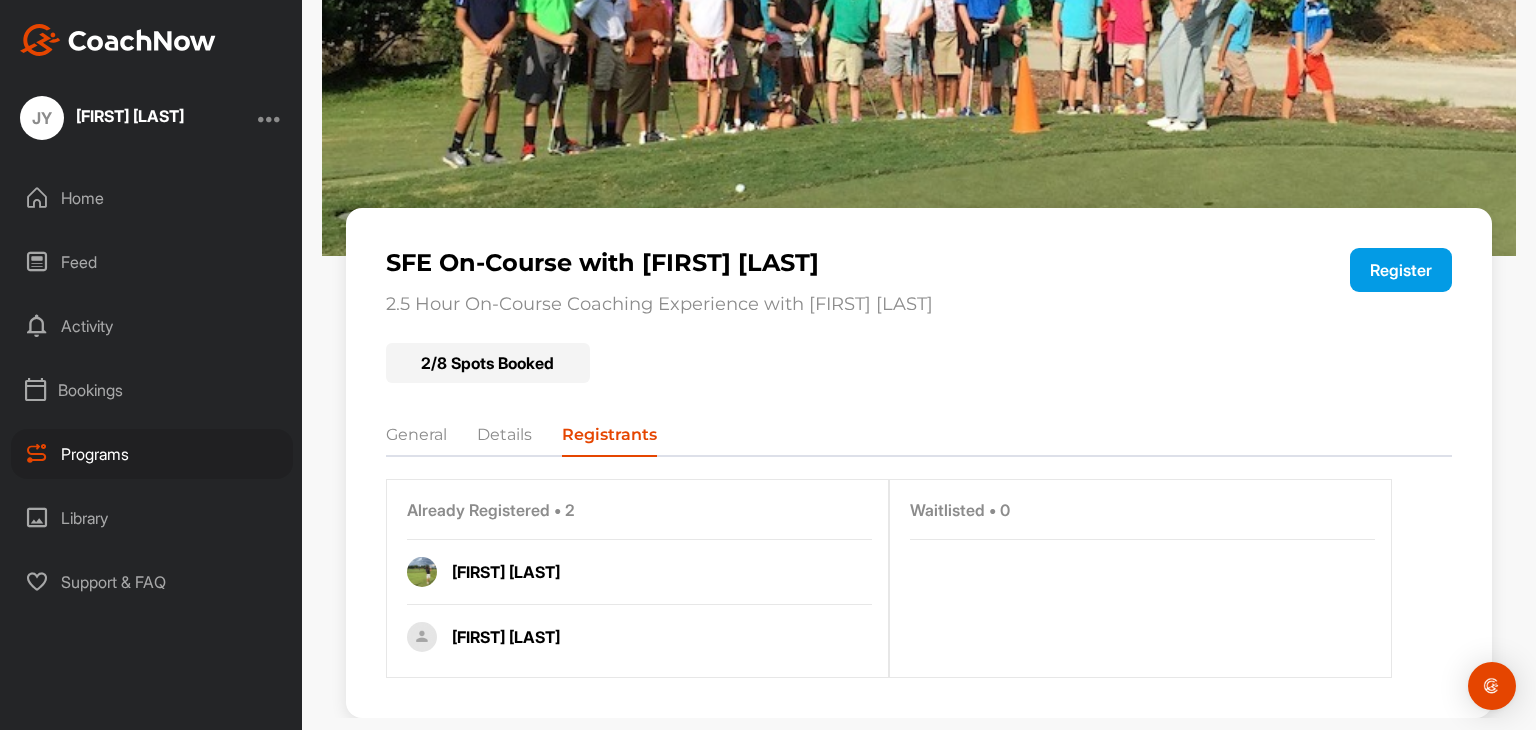scroll, scrollTop: 73, scrollLeft: 0, axis: vertical 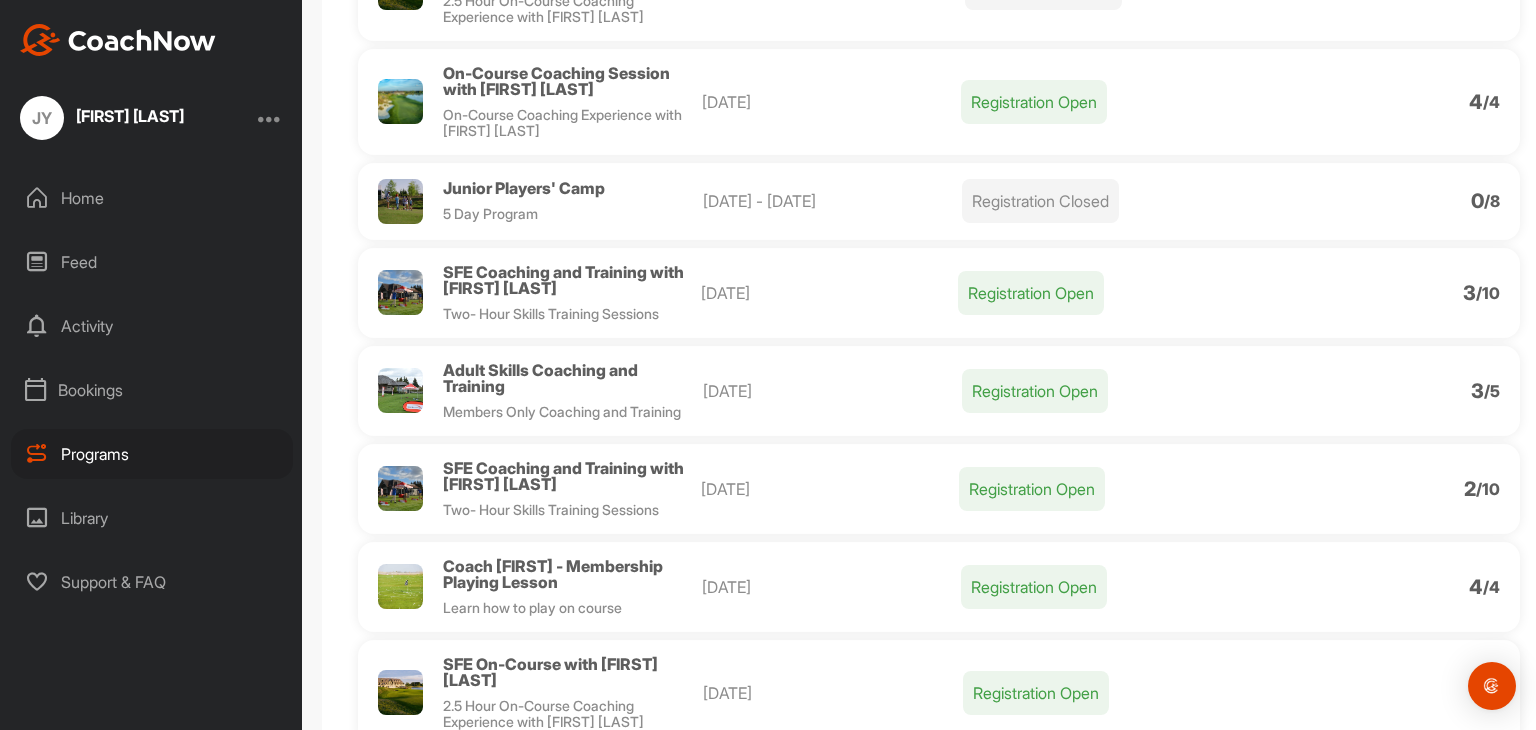 click on "Adult Skills Coaching and Training" at bounding box center (540, 378) 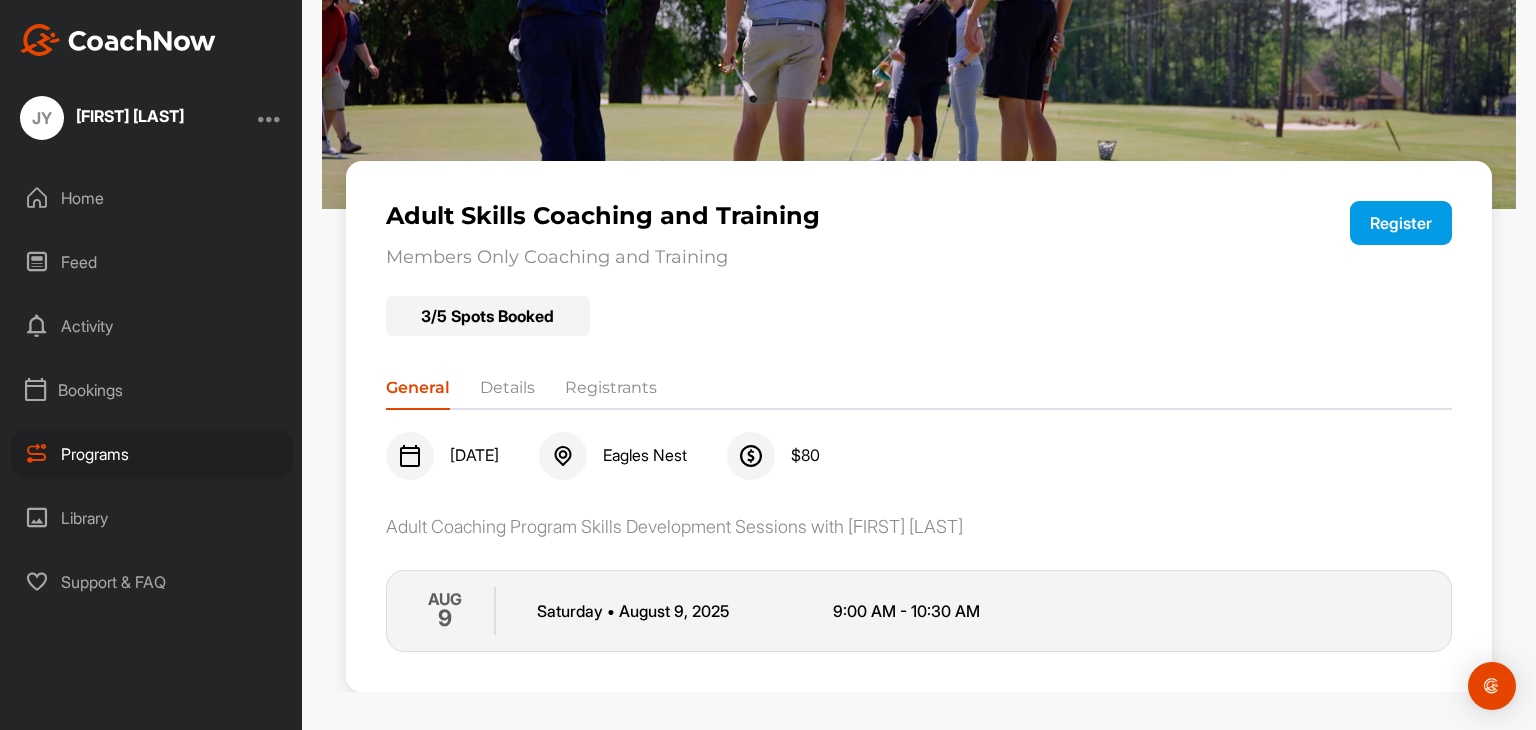 scroll, scrollTop: 132, scrollLeft: 0, axis: vertical 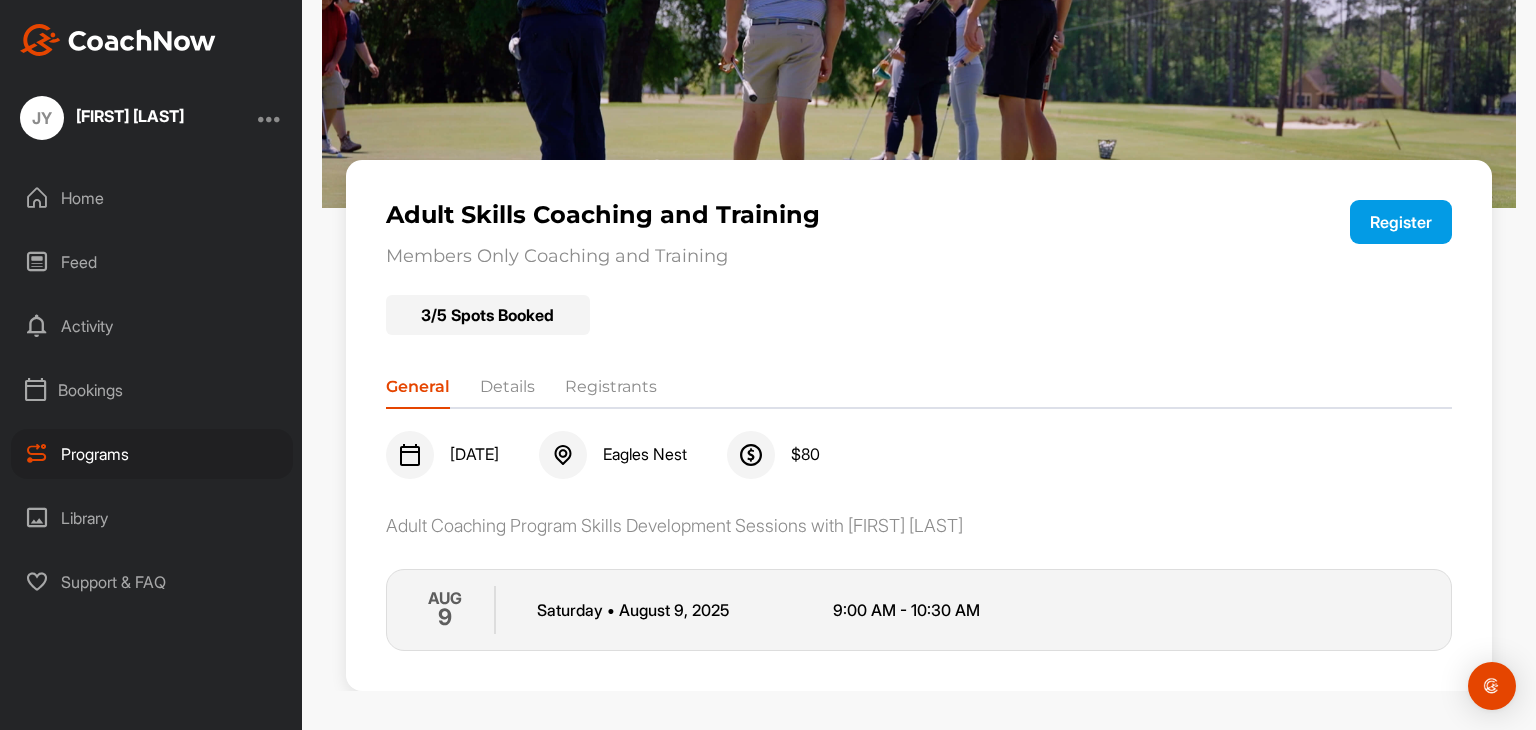 click on "Register" at bounding box center [1401, 222] 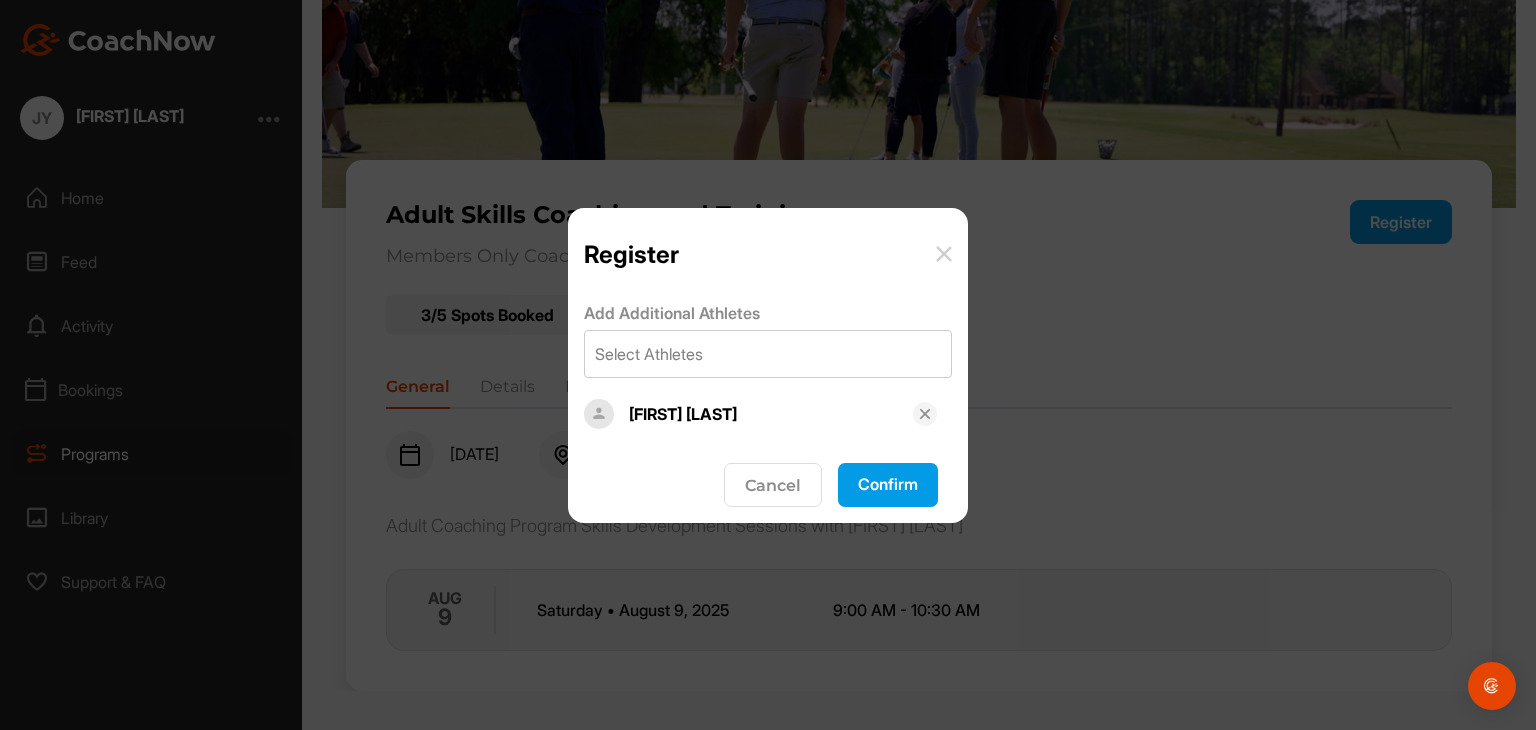 click on "Confirm" at bounding box center [888, 485] 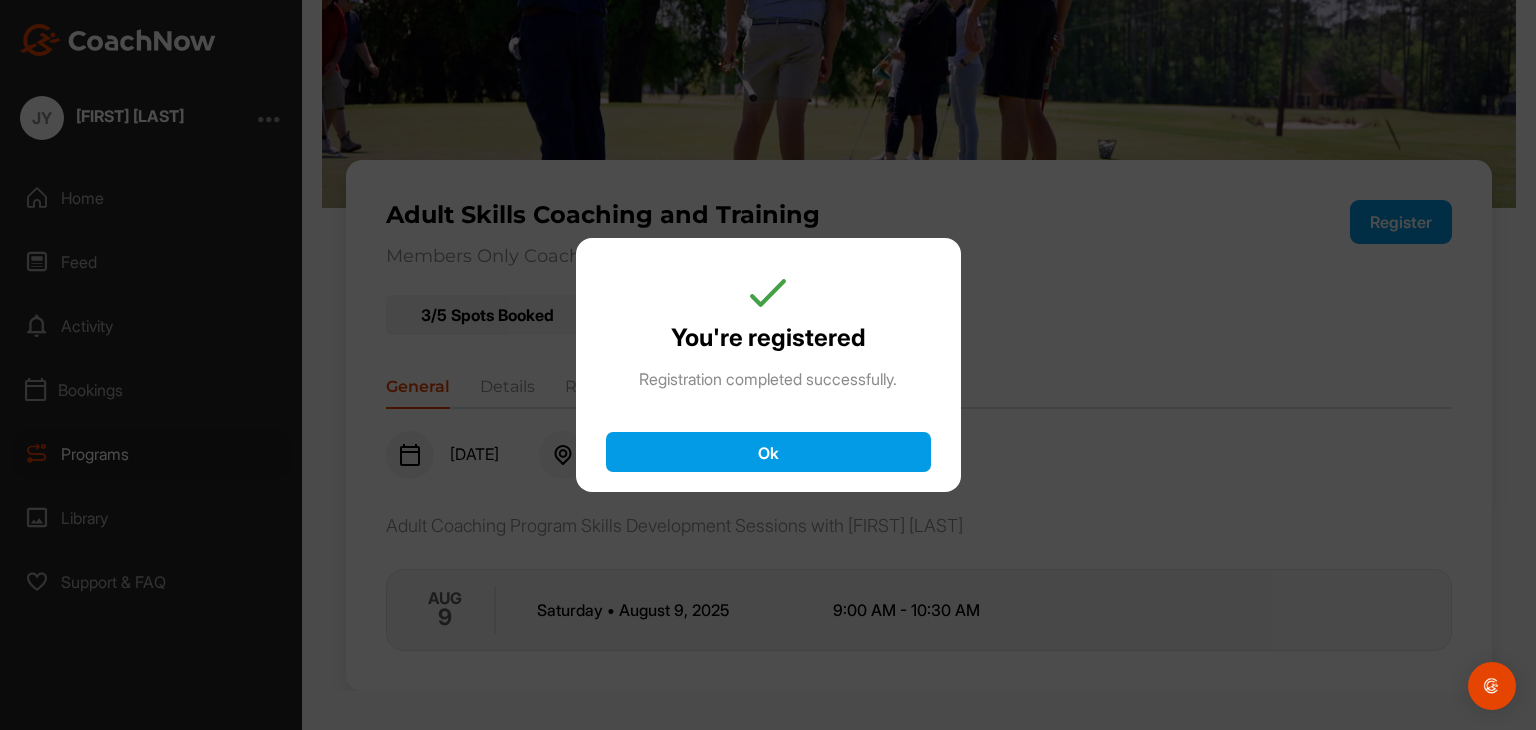 click on "Ok" at bounding box center [768, 452] 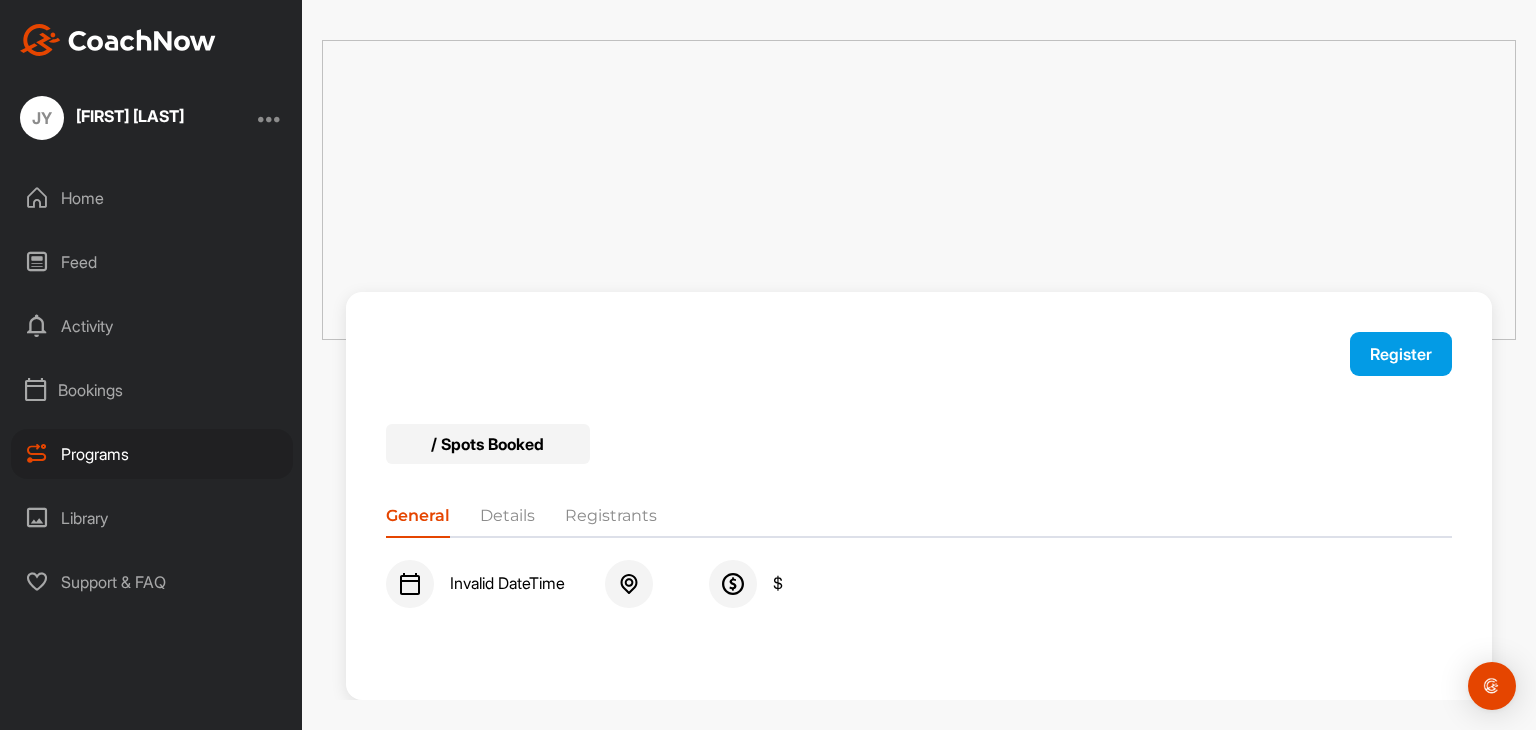 scroll, scrollTop: 0, scrollLeft: 0, axis: both 